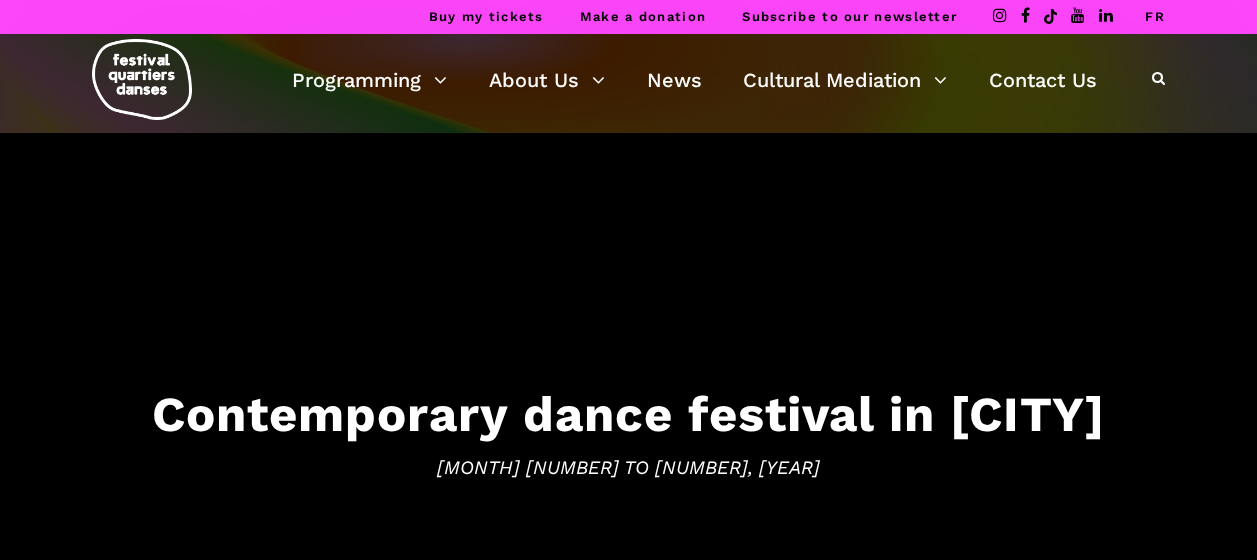 scroll, scrollTop: 0, scrollLeft: 0, axis: both 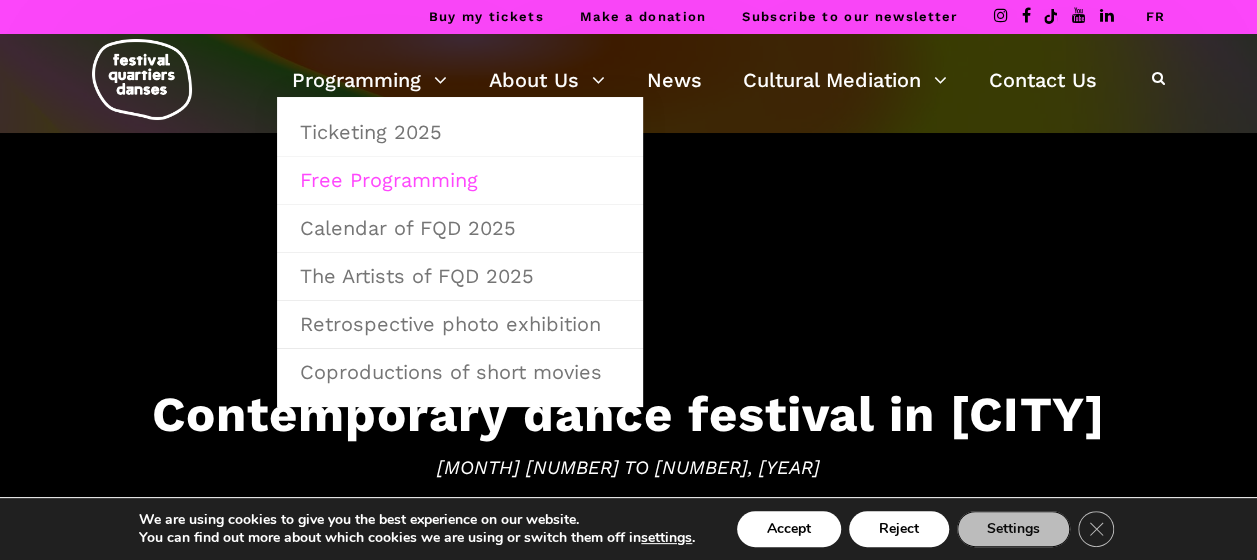 click on "Free Programming" at bounding box center (460, 180) 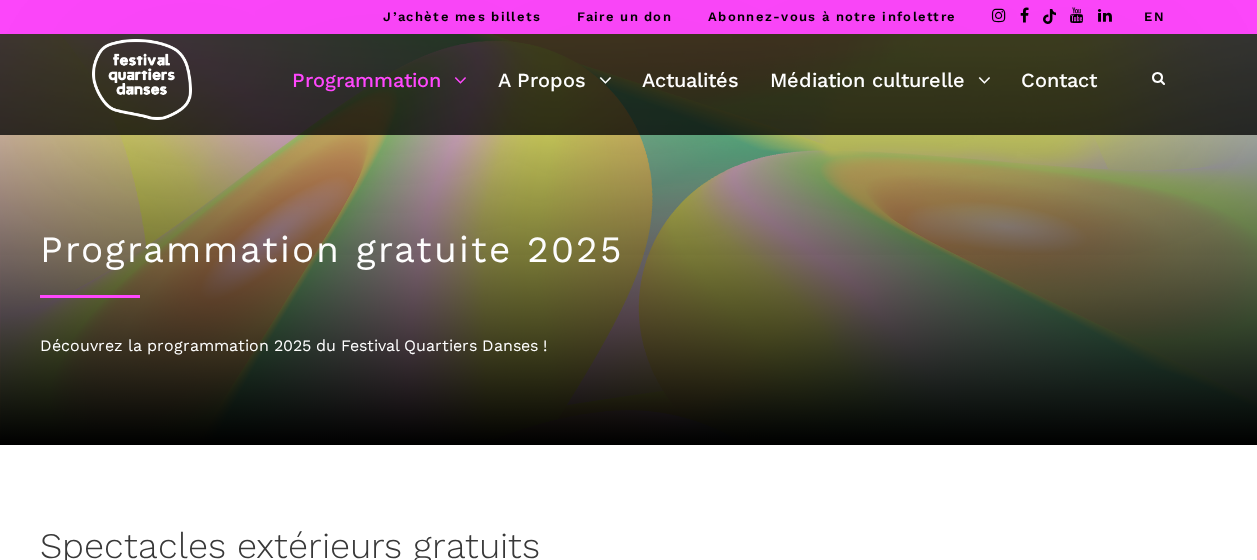 scroll, scrollTop: 0, scrollLeft: 0, axis: both 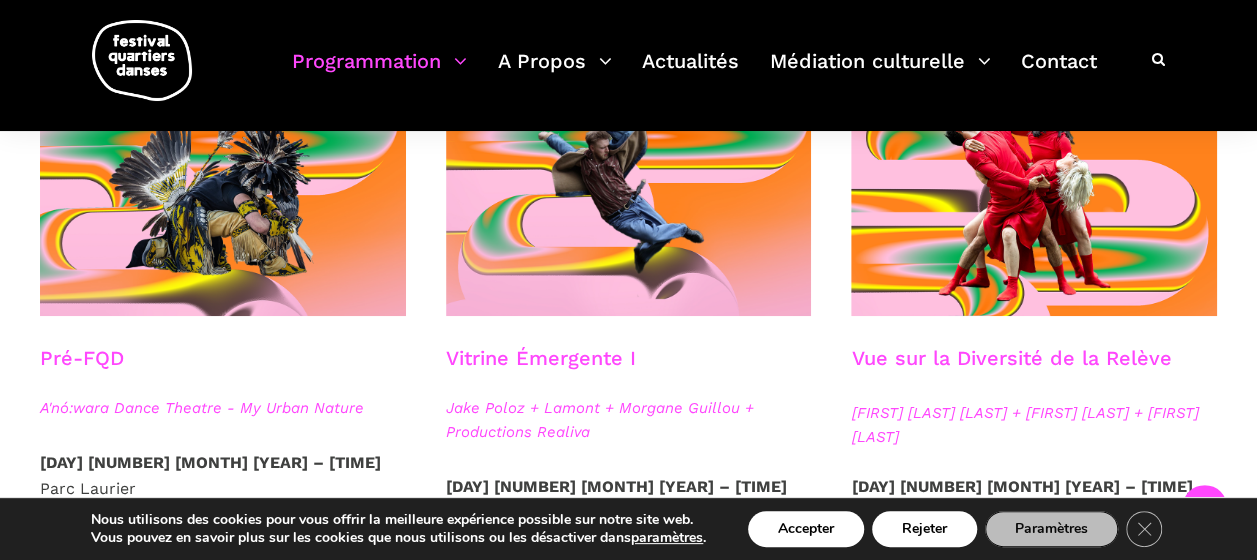 click on "[DAY] [NUMBER] [MONTH] [YEAR] – [TIME]" at bounding box center (210, 462) 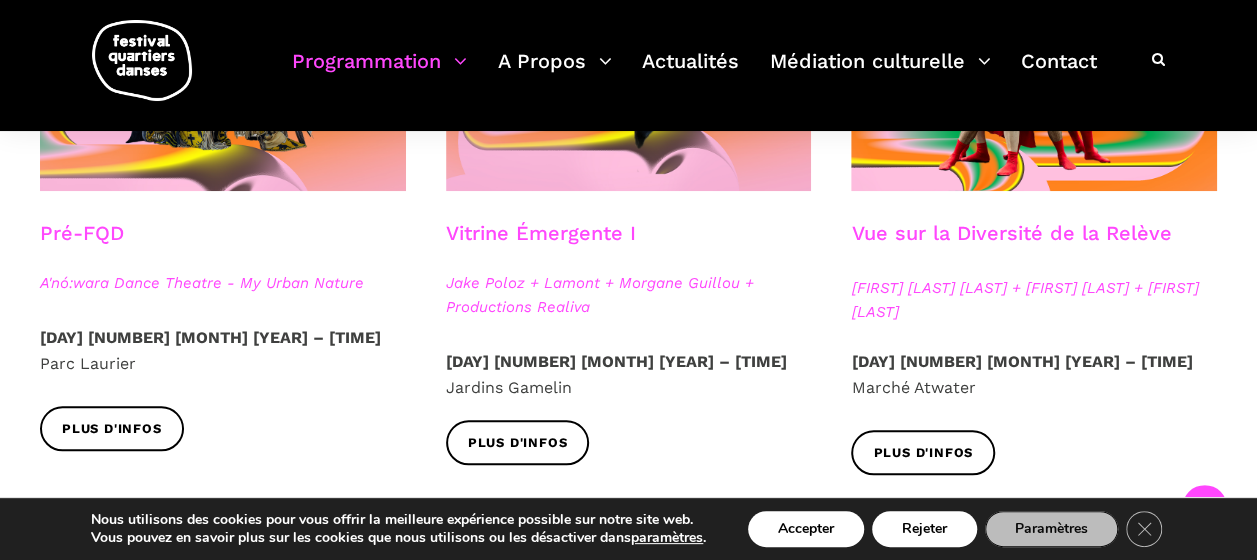 scroll, scrollTop: 693, scrollLeft: 0, axis: vertical 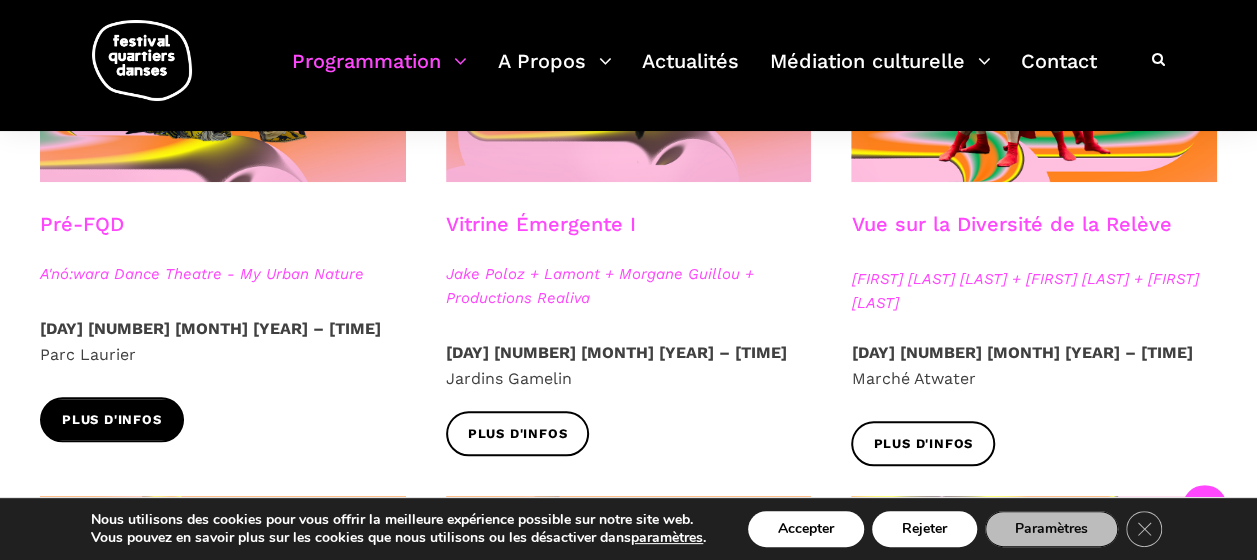 click on "Plus d'infos" at bounding box center (112, 420) 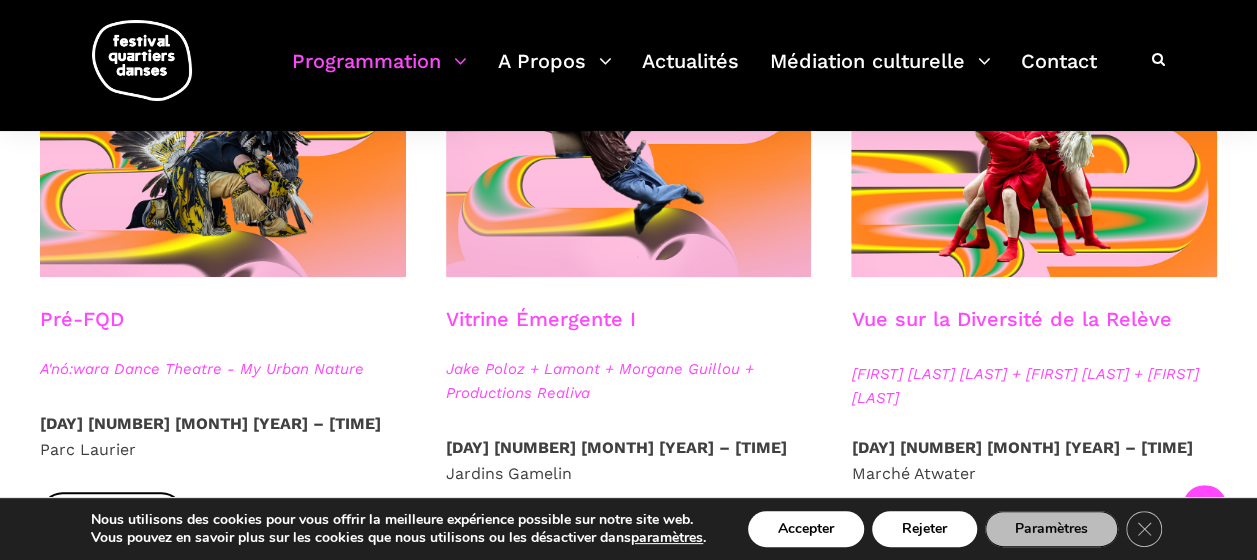 scroll, scrollTop: 599, scrollLeft: 0, axis: vertical 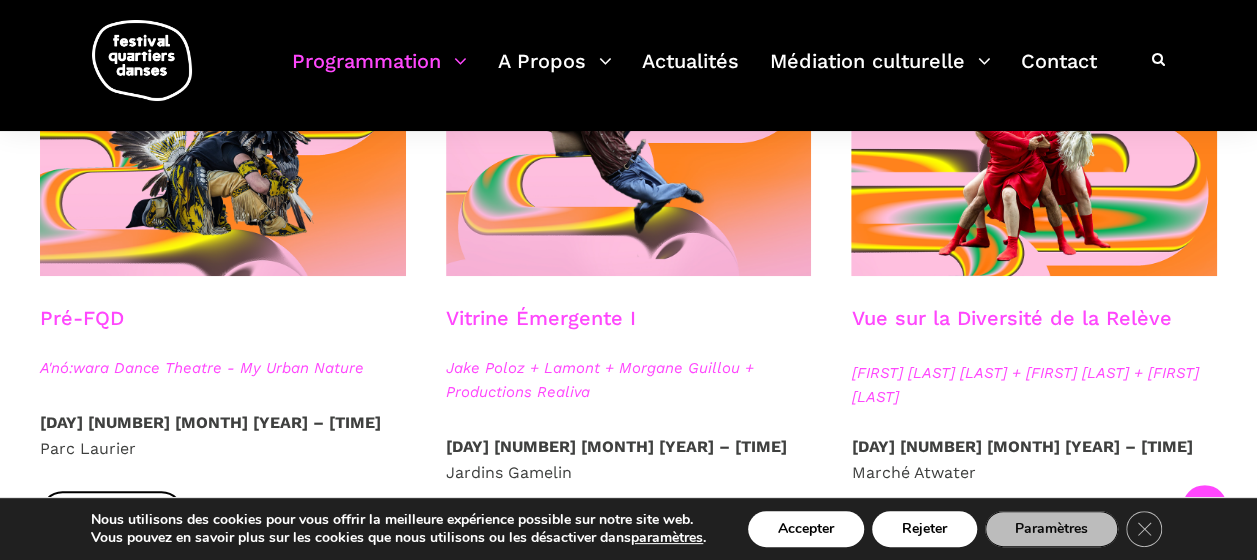 click on "Vue sur la Diversité de la Relève" at bounding box center (1011, 331) 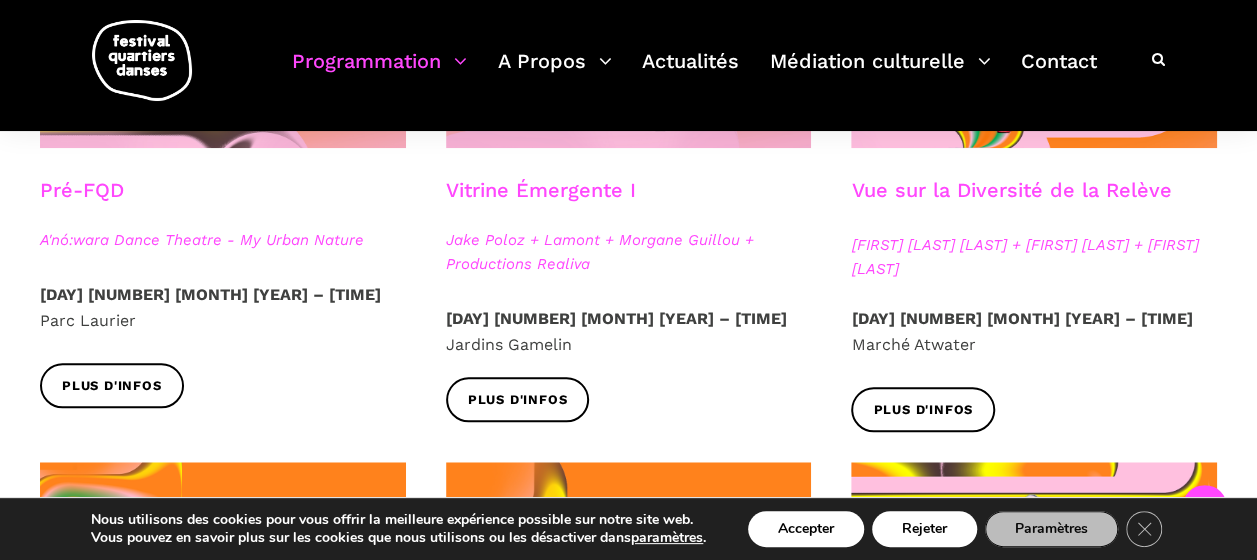 scroll, scrollTop: 728, scrollLeft: 0, axis: vertical 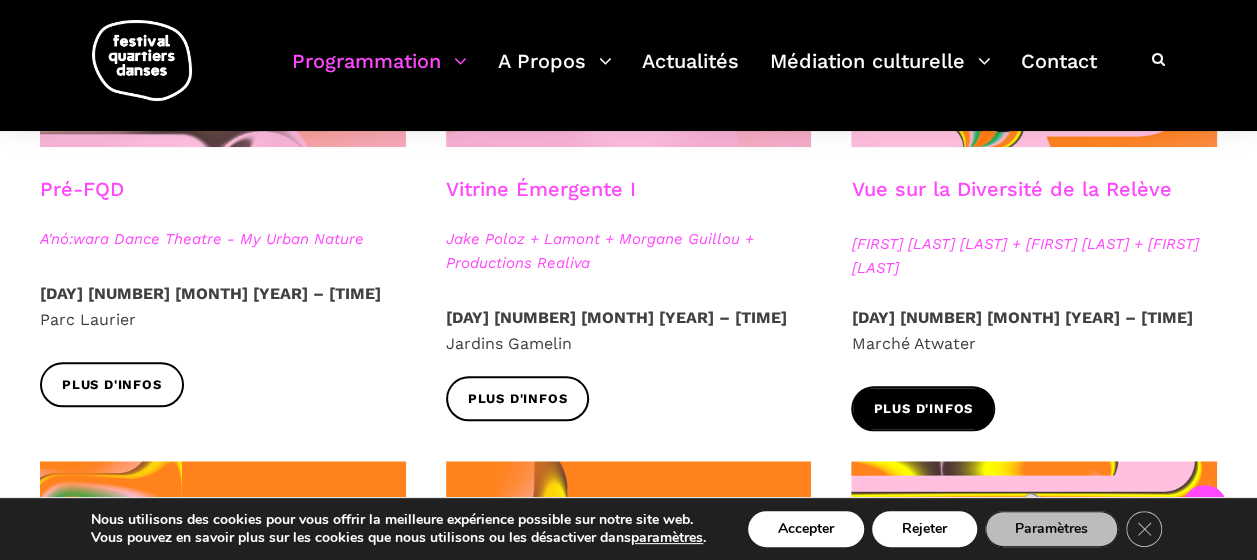 click on "Plus d'infos" at bounding box center (923, 409) 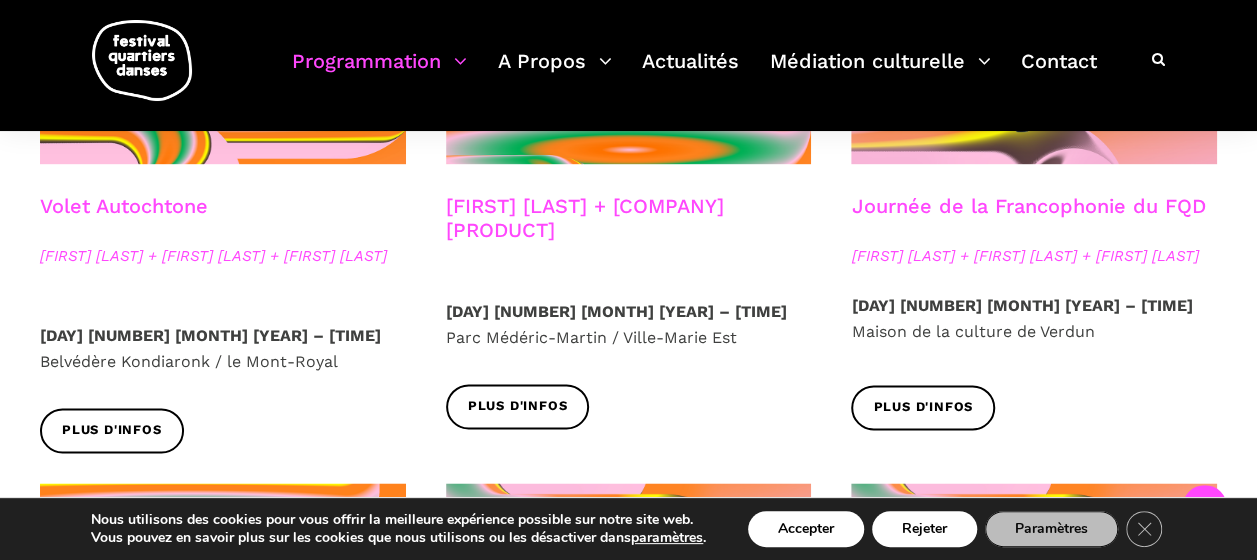 scroll, scrollTop: 1271, scrollLeft: 0, axis: vertical 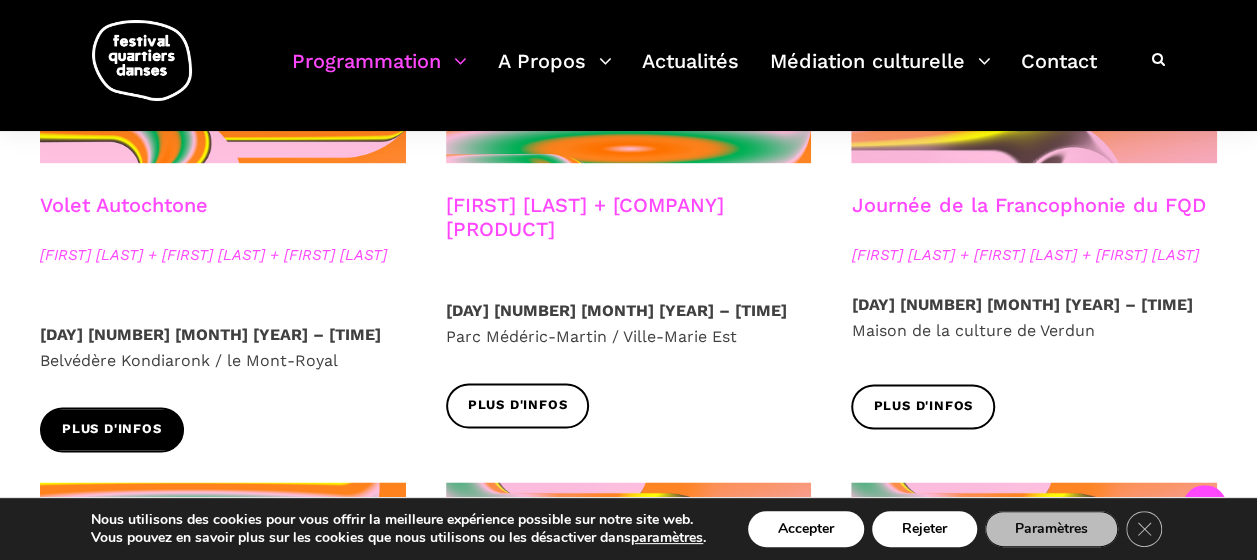 click on "Plus d'infos" at bounding box center [112, 429] 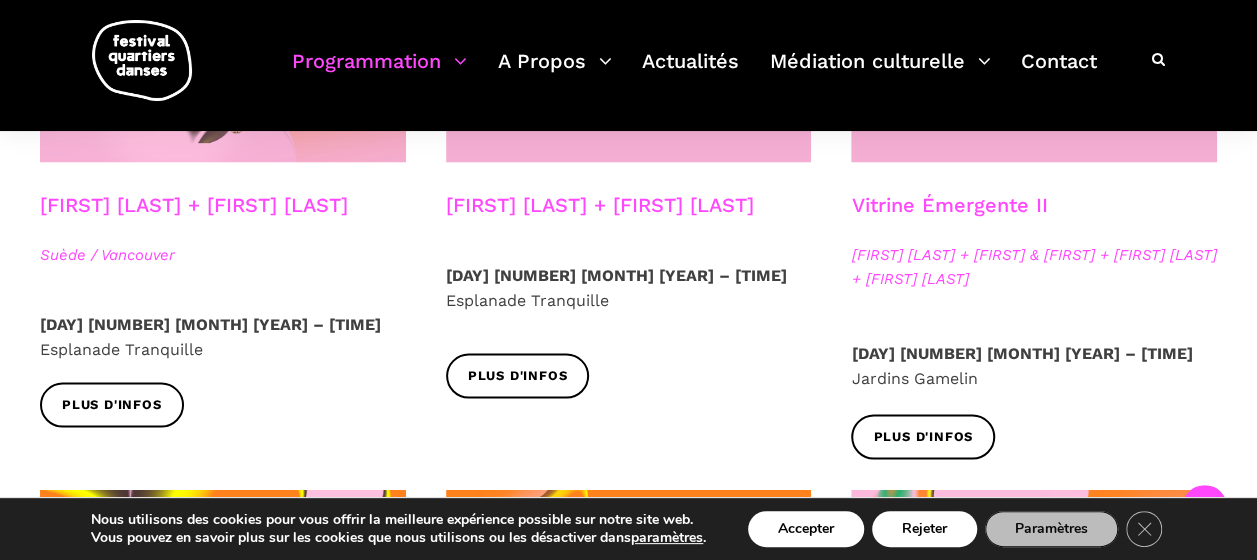 scroll, scrollTop: 1841, scrollLeft: 0, axis: vertical 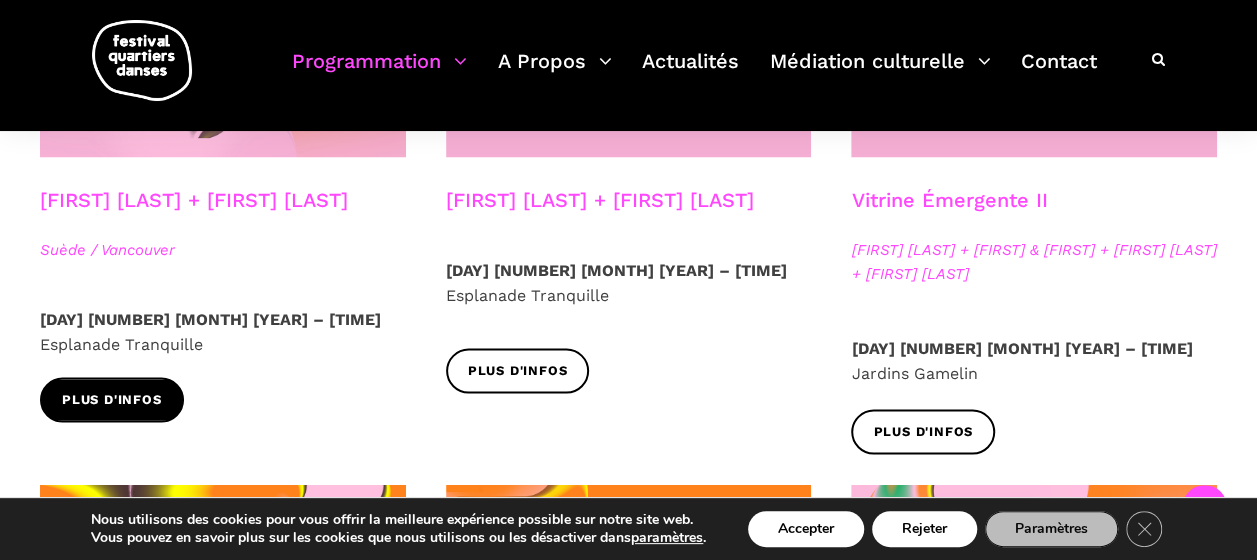 click on "Plus d'infos" at bounding box center [112, 399] 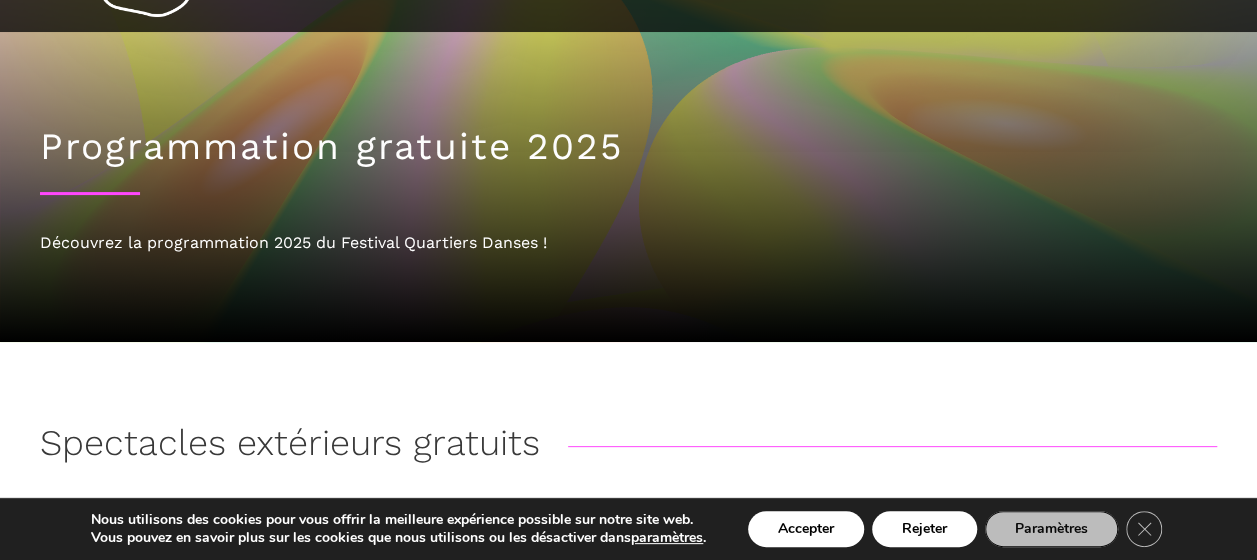 scroll, scrollTop: 0, scrollLeft: 0, axis: both 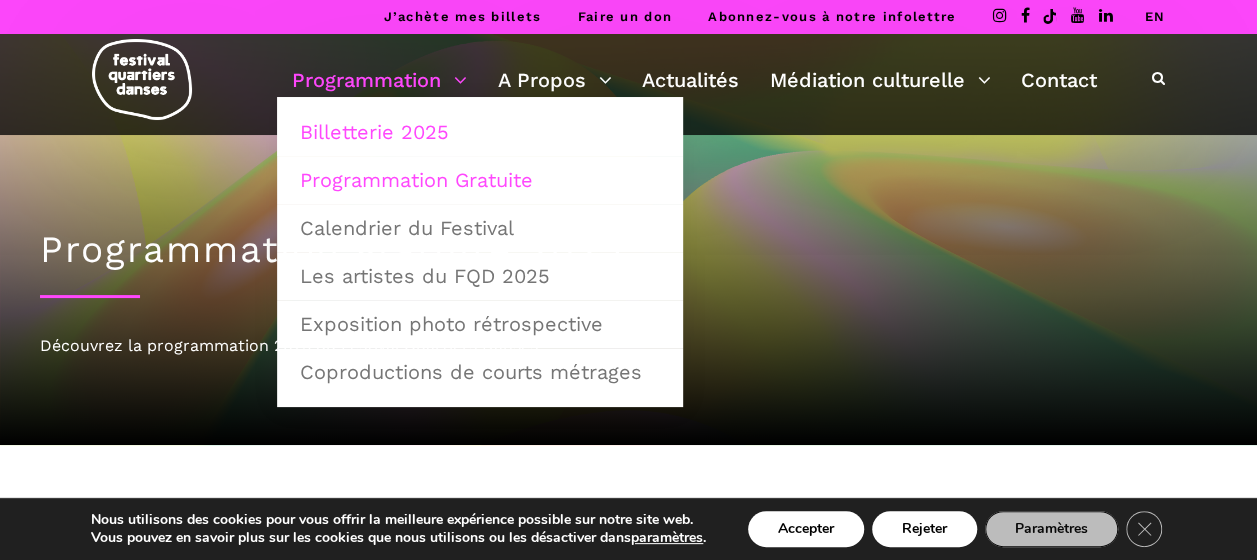 click on "Billetterie 2025" at bounding box center [480, 132] 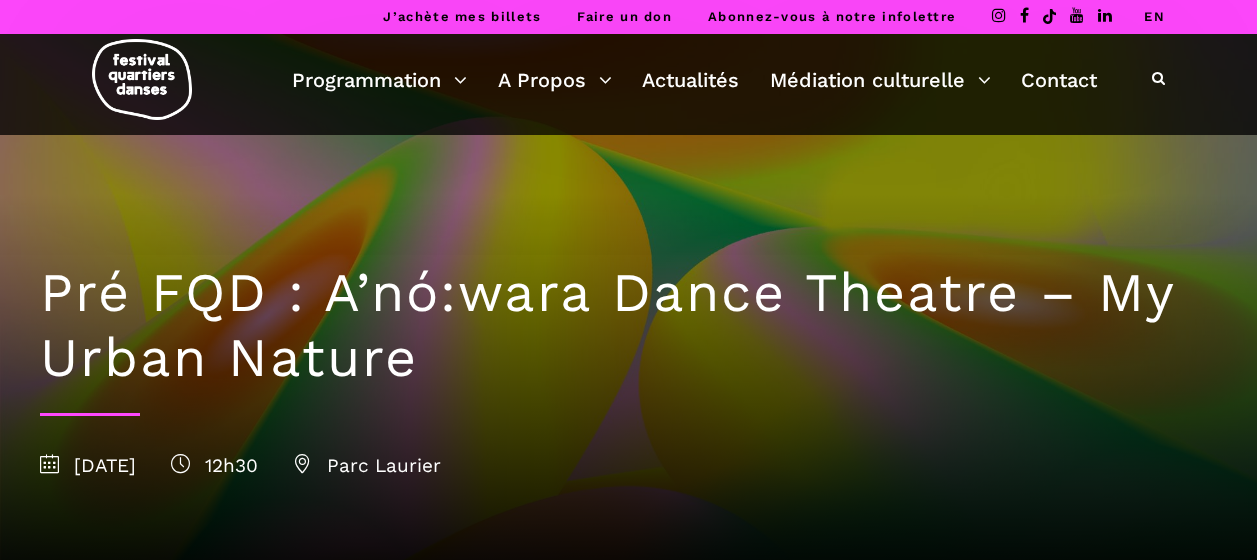 scroll, scrollTop: 0, scrollLeft: 0, axis: both 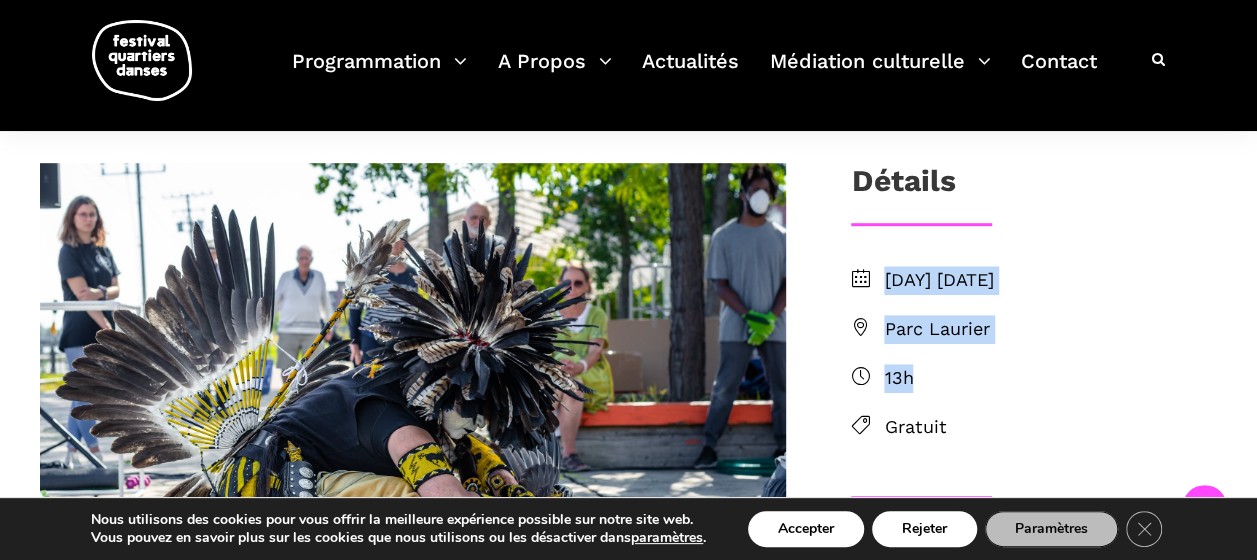 drag, startPoint x: 924, startPoint y: 379, endPoint x: 863, endPoint y: 276, distance: 119.70798 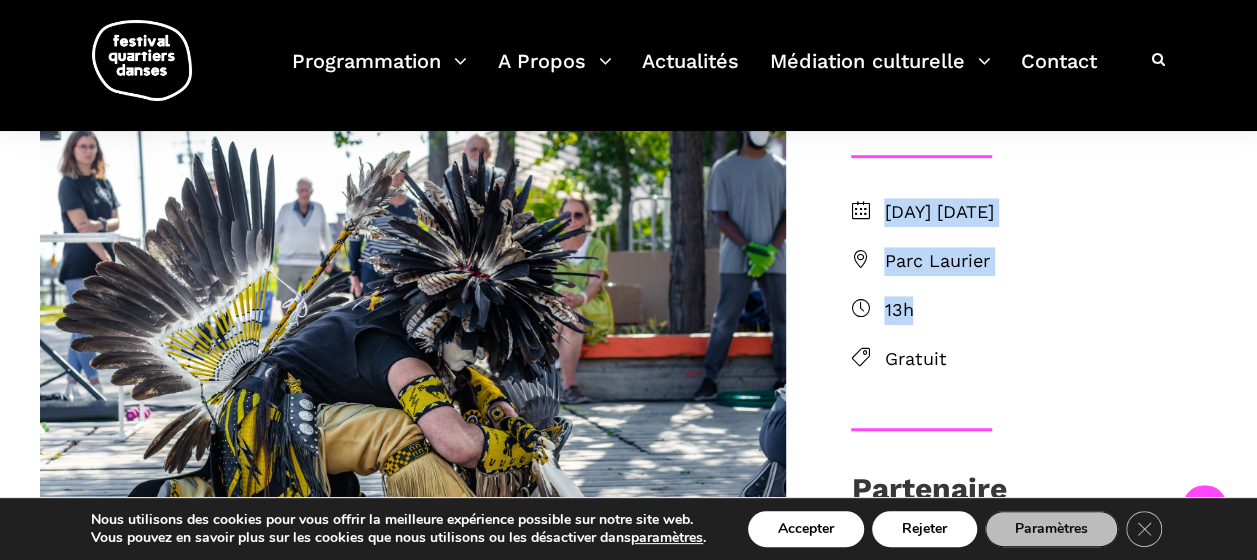 scroll, scrollTop: 557, scrollLeft: 0, axis: vertical 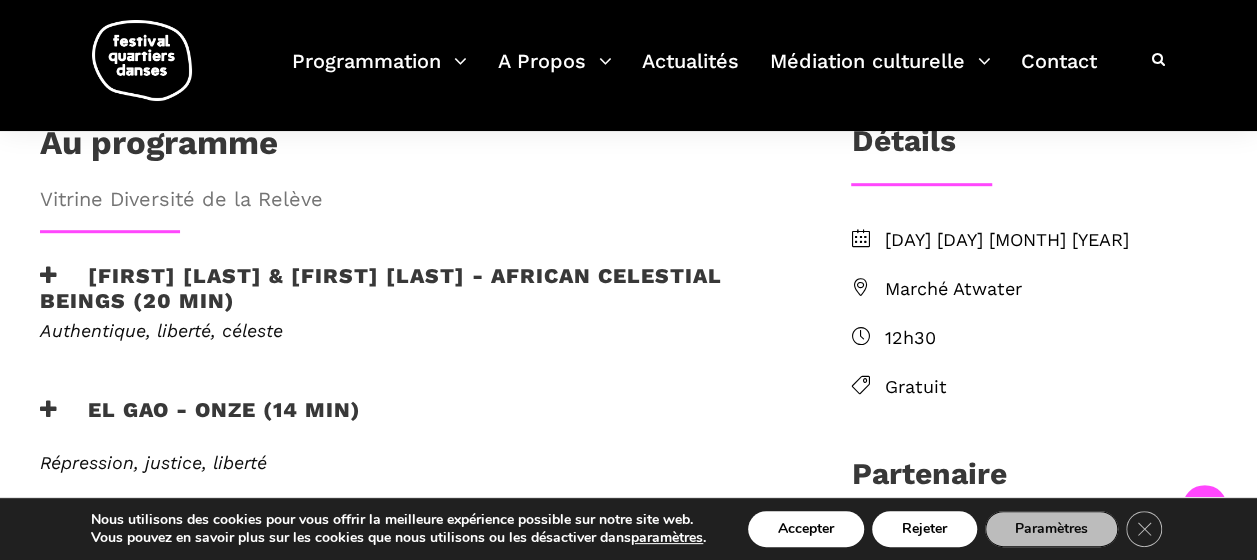 click on "Athena Lucie Assamba & Leah Danga - African Celestial Beings (20 min)" at bounding box center [413, 288] 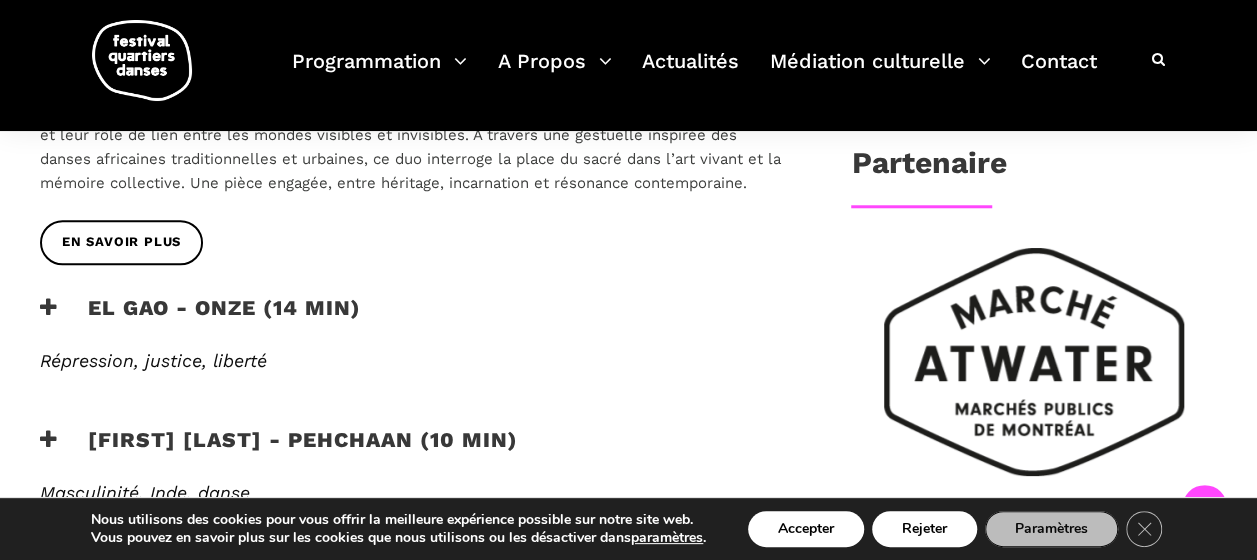 scroll, scrollTop: 880, scrollLeft: 0, axis: vertical 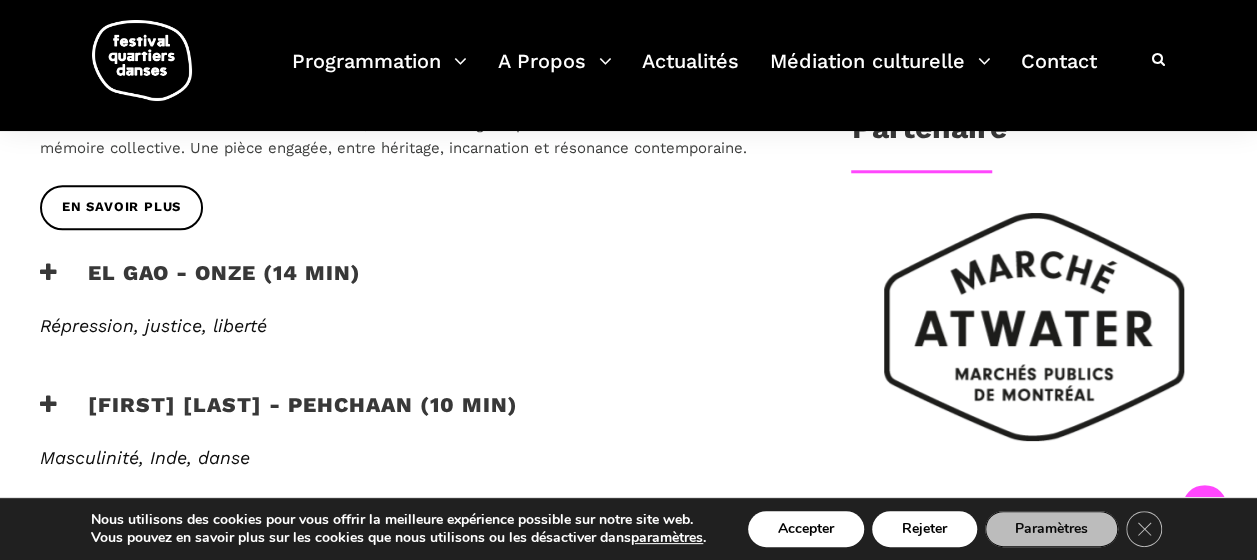 click on "EL GAO - ONZE (14 min)" at bounding box center [200, 285] 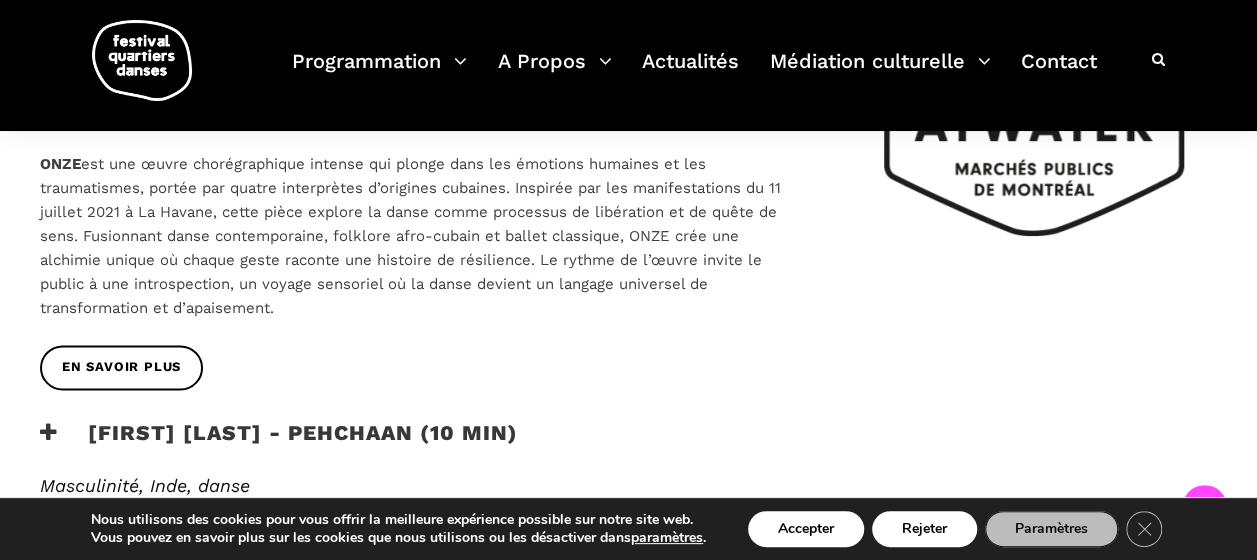 scroll, scrollTop: 1260, scrollLeft: 0, axis: vertical 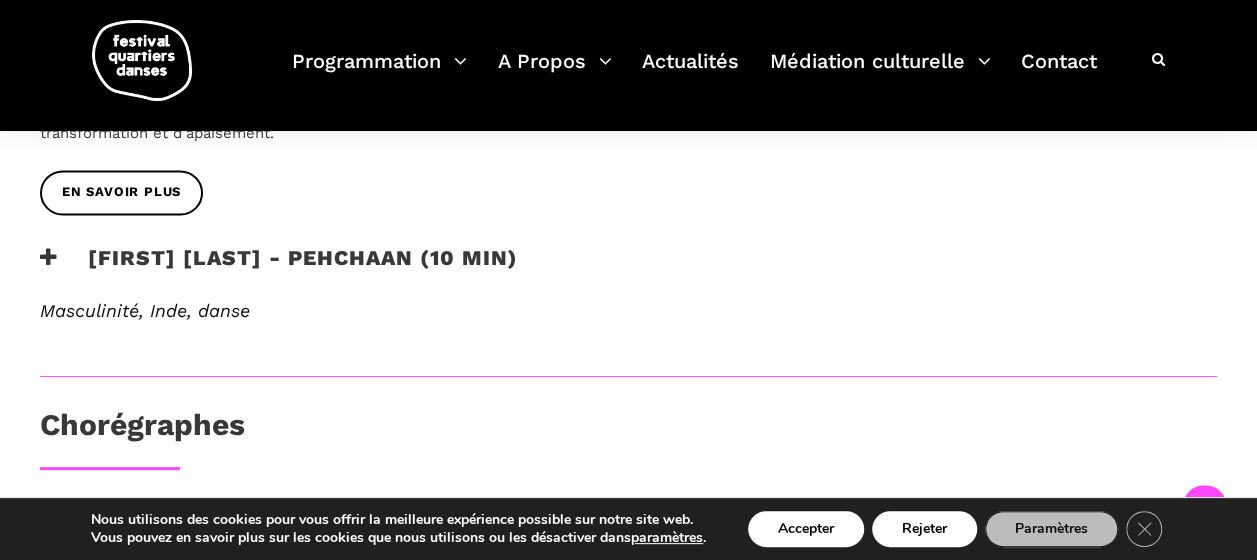 click on "Rameez Karim - PEHCHAAN (10 min)" at bounding box center (279, 270) 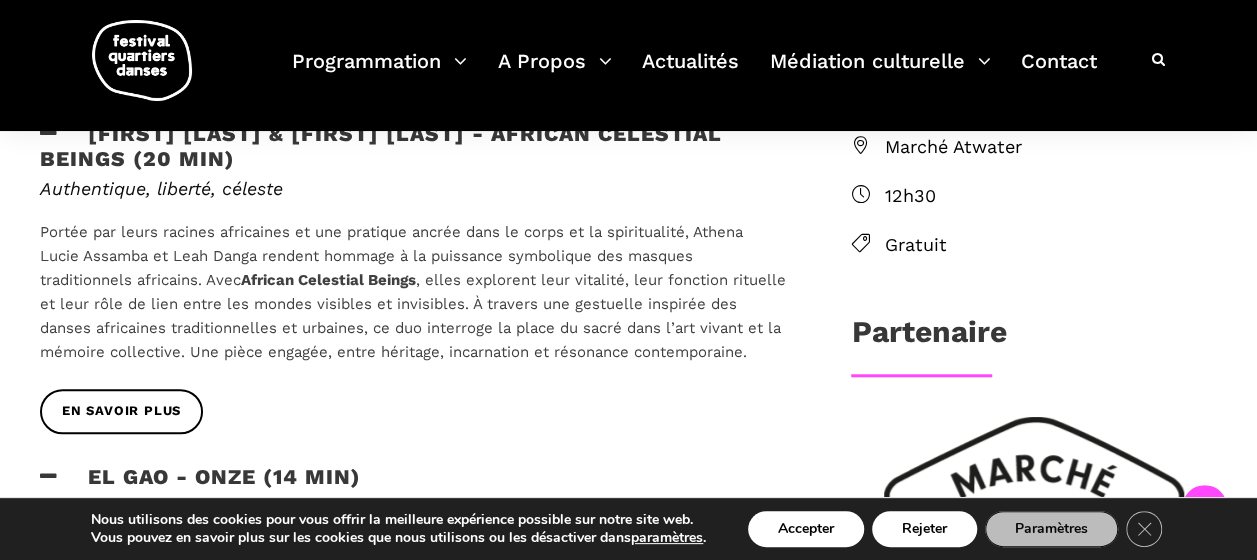 scroll, scrollTop: 569, scrollLeft: 0, axis: vertical 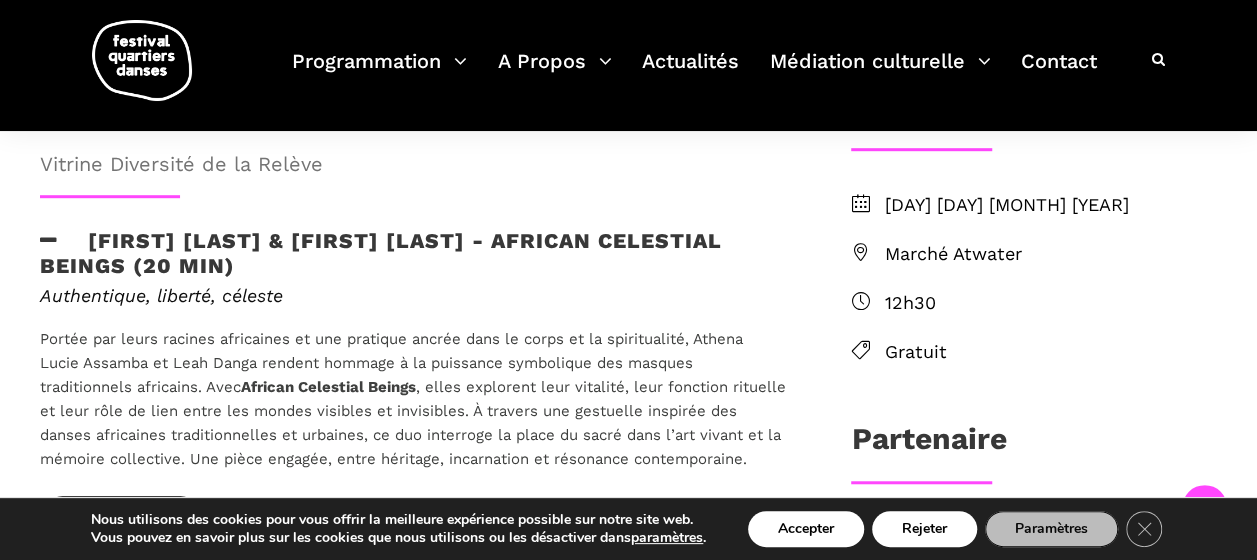 click on "Authentique, liberté, céleste" at bounding box center (413, 296) 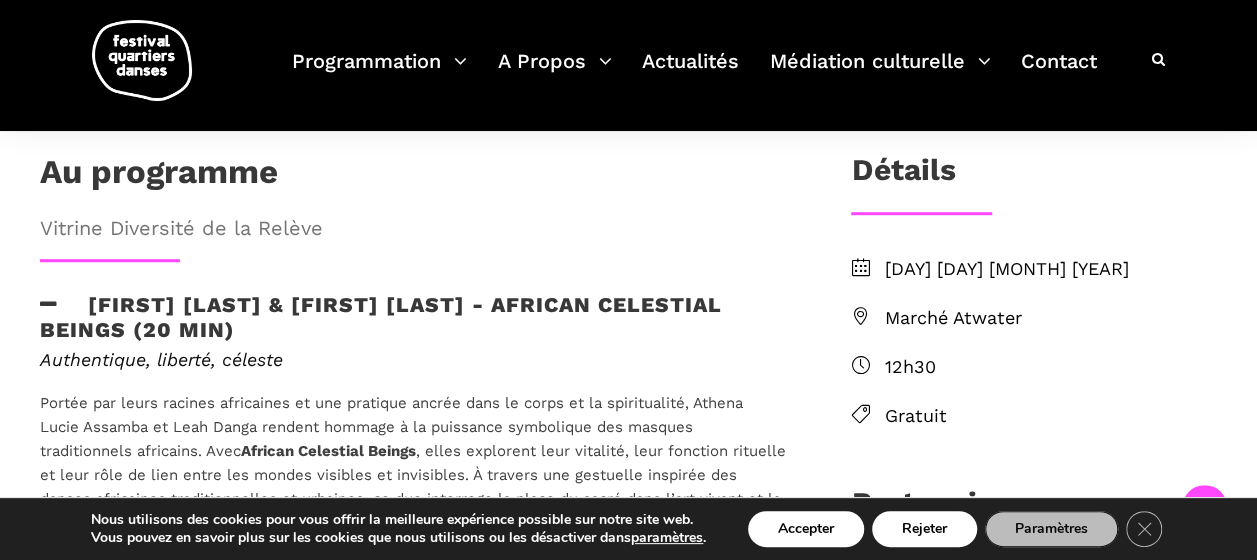 scroll, scrollTop: 507, scrollLeft: 0, axis: vertical 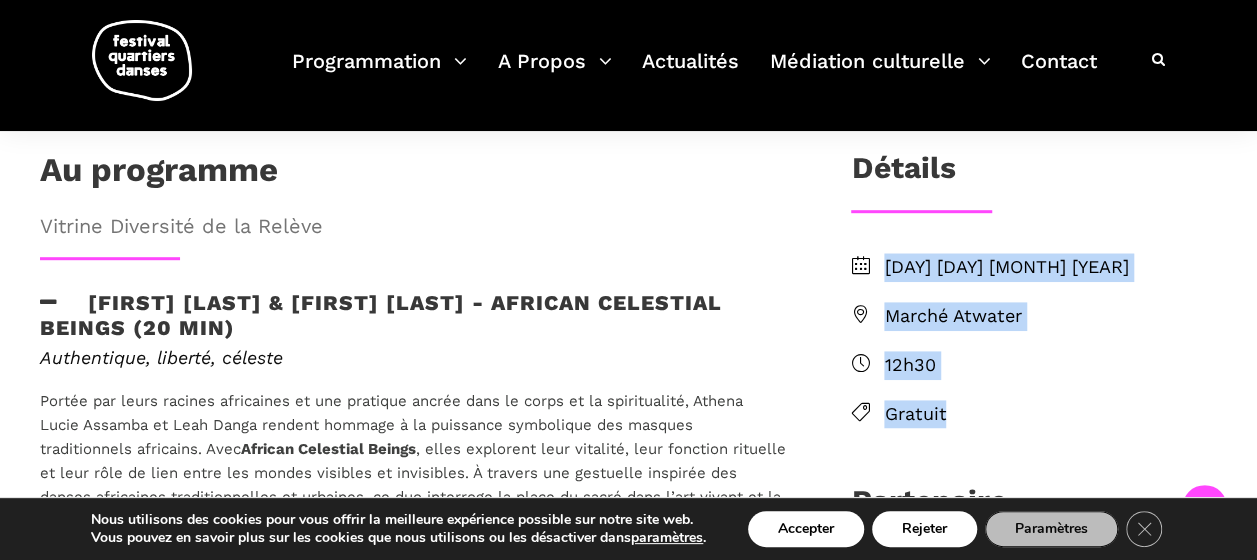 drag, startPoint x: 951, startPoint y: 414, endPoint x: 866, endPoint y: 270, distance: 167.21542 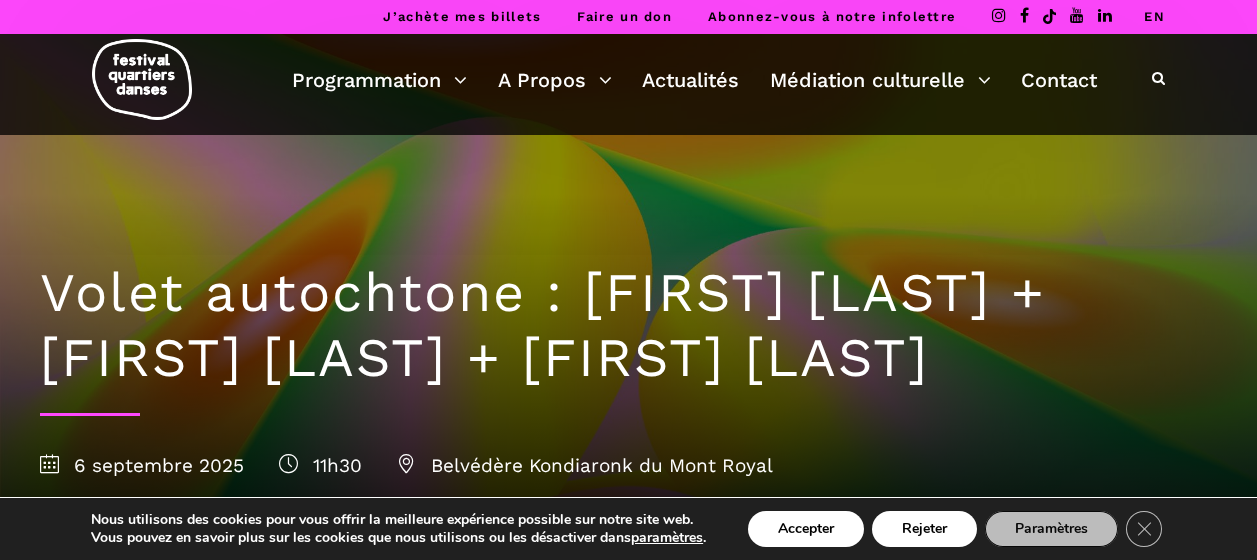 scroll, scrollTop: 0, scrollLeft: 0, axis: both 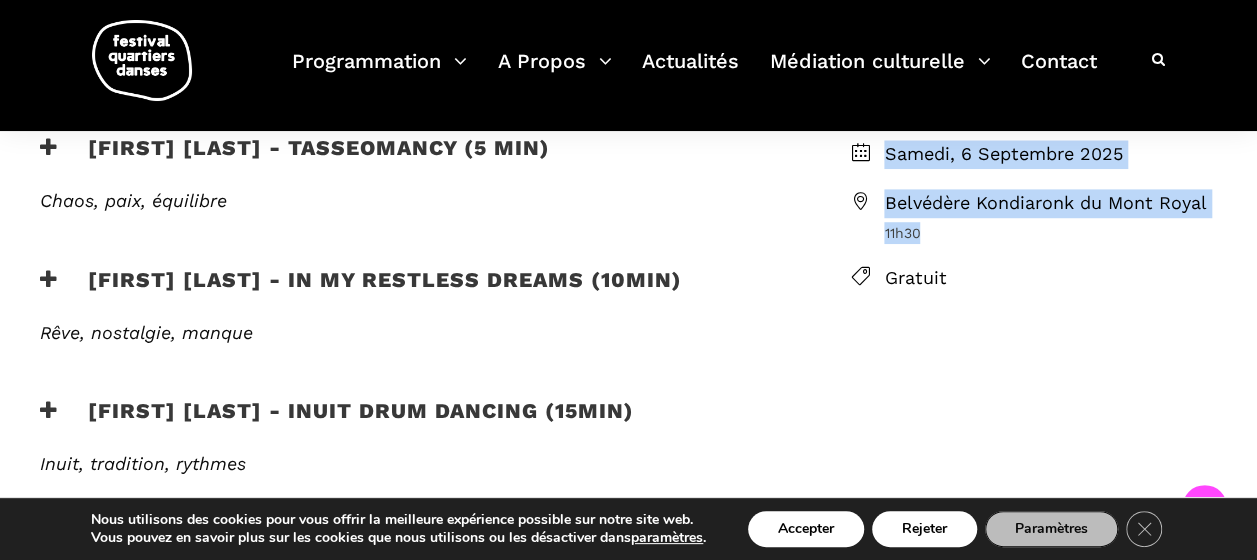 drag, startPoint x: 920, startPoint y: 291, endPoint x: 884, endPoint y: 219, distance: 80.49844 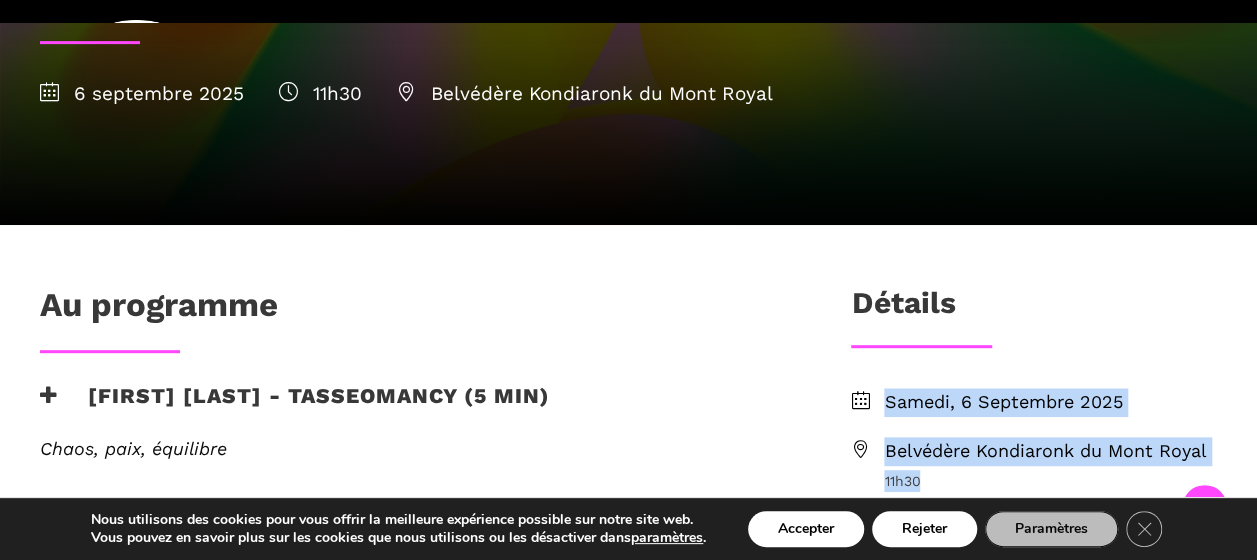 scroll, scrollTop: 371, scrollLeft: 0, axis: vertical 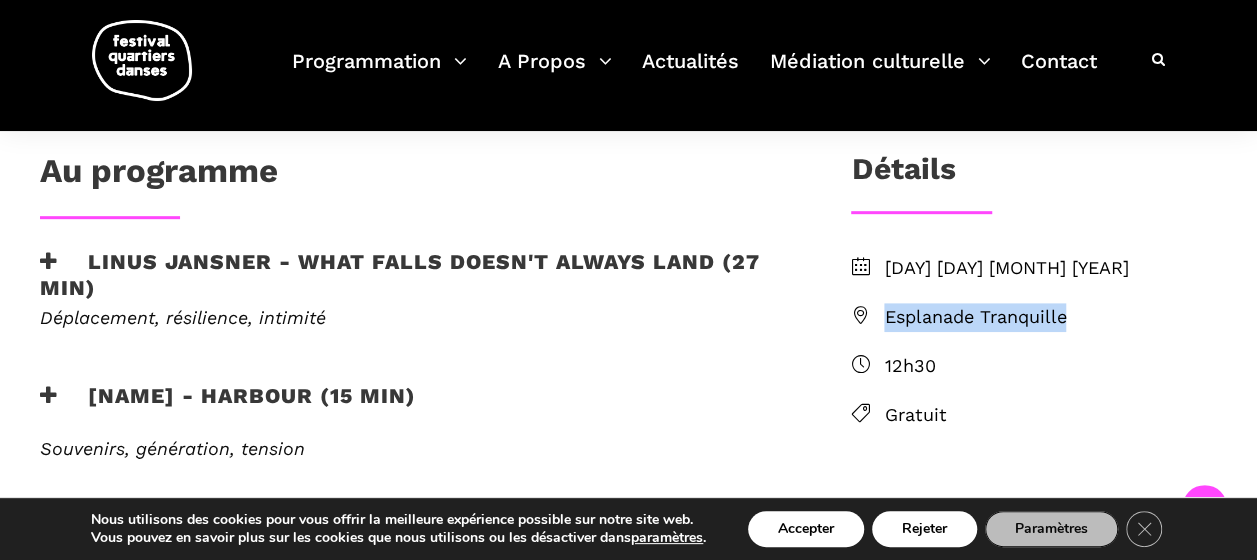 drag, startPoint x: 1068, startPoint y: 382, endPoint x: 878, endPoint y: 387, distance: 190.06578 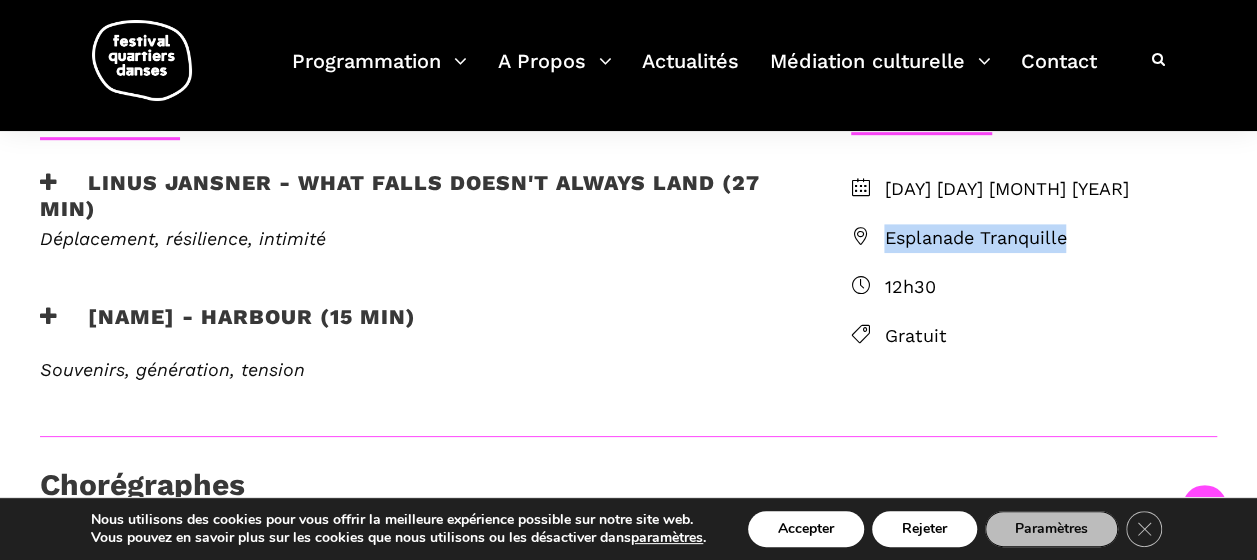 scroll, scrollTop: 519, scrollLeft: 0, axis: vertical 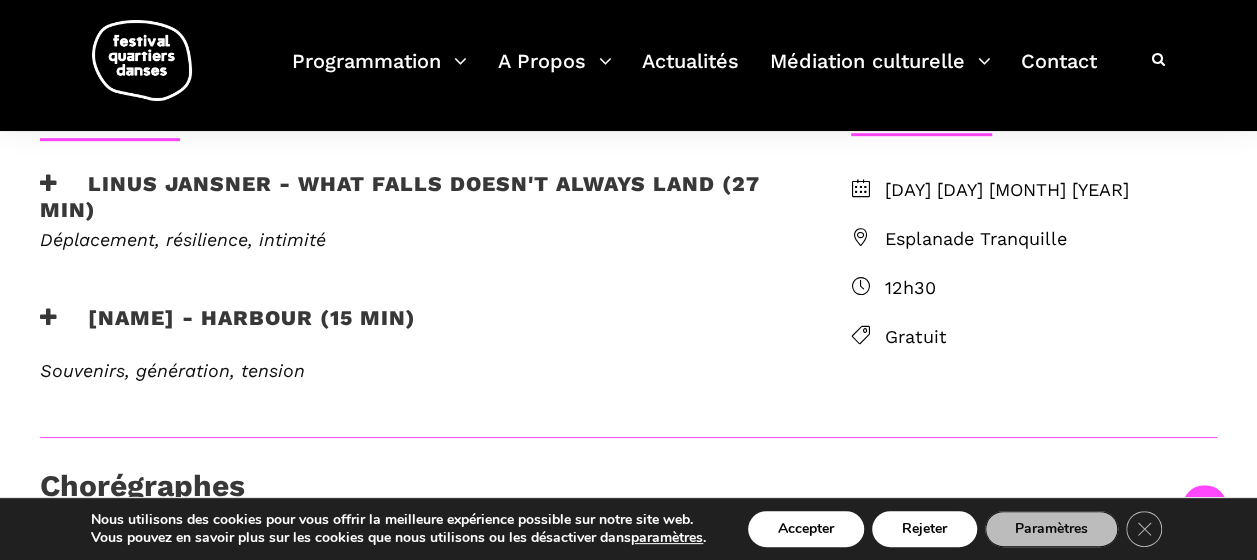 click on "Lundi 8 septembre 2025 Esplanade Tranquille 12h30 Gratuit" at bounding box center (1034, 263) 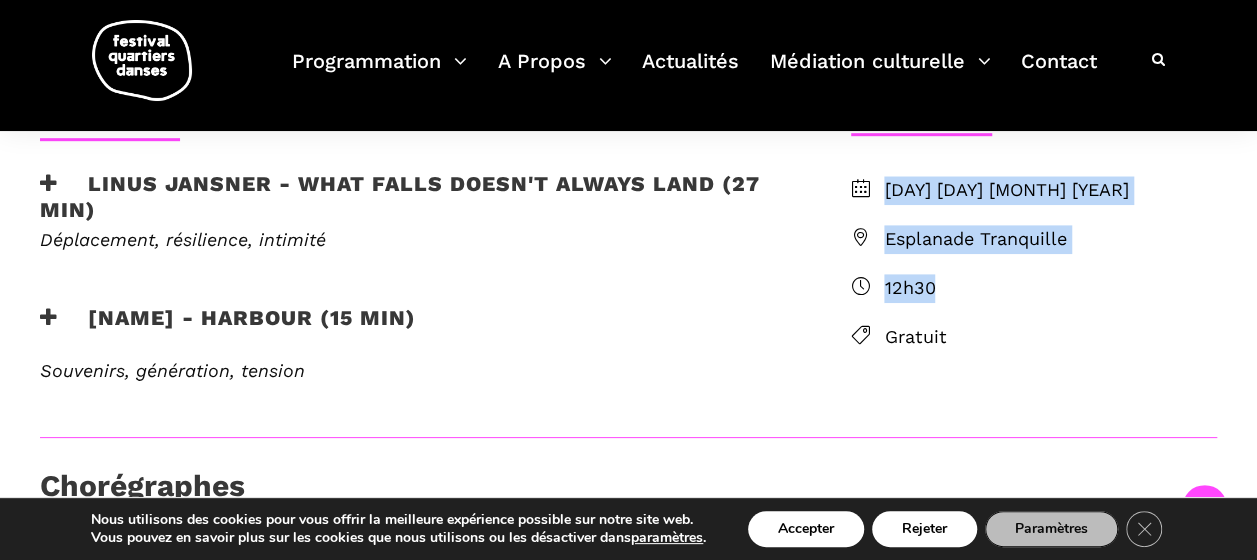 drag, startPoint x: 937, startPoint y: 351, endPoint x: 886, endPoint y: 256, distance: 107.82393 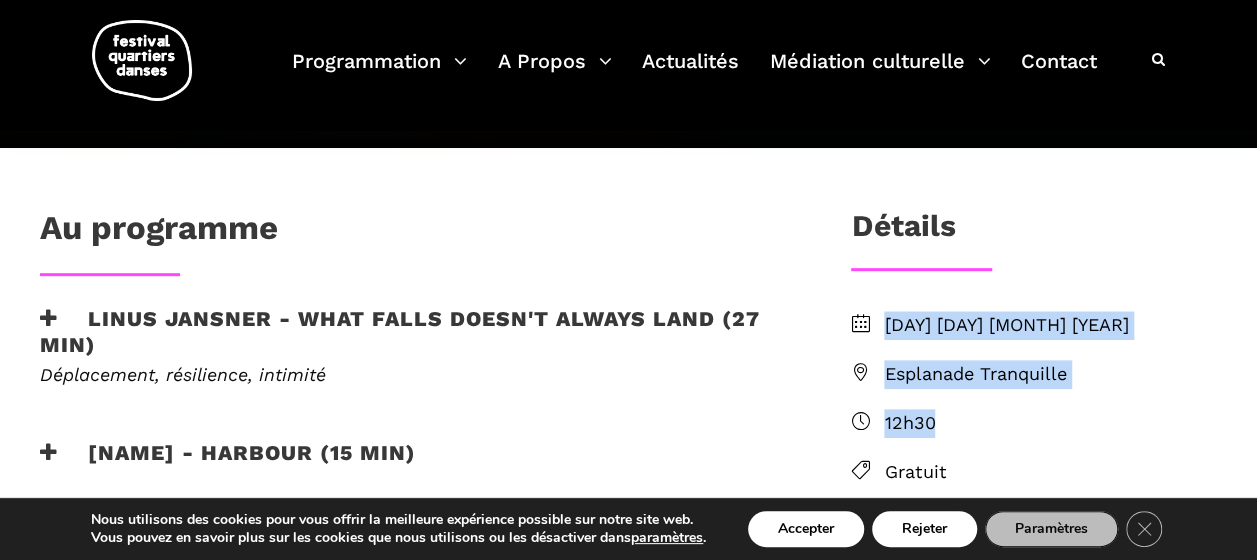 scroll, scrollTop: 0, scrollLeft: 0, axis: both 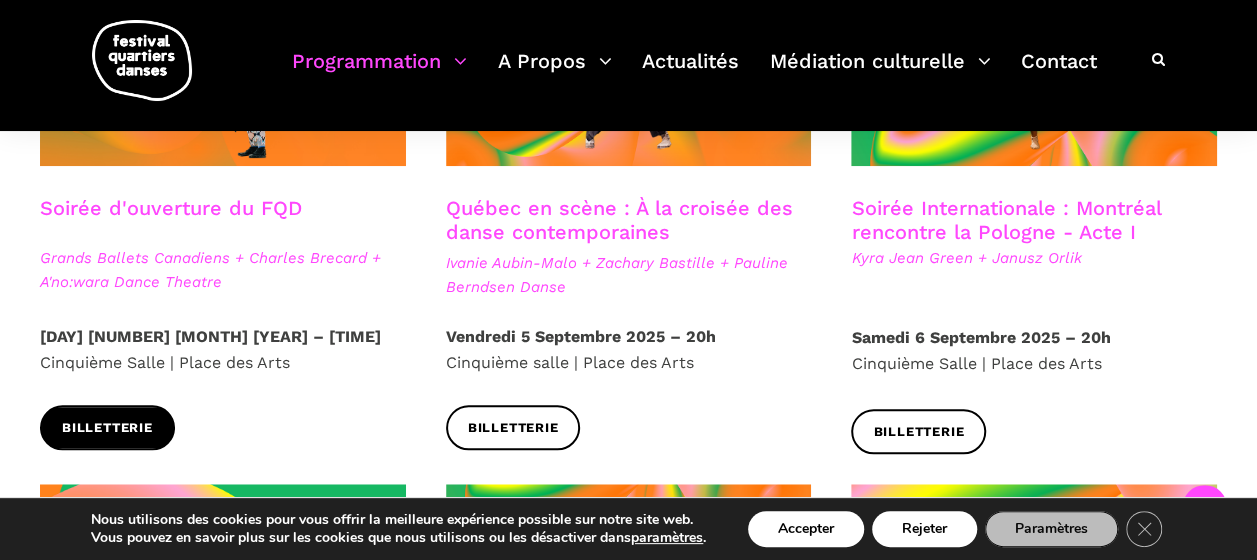 click on "Billetterie" at bounding box center [107, 427] 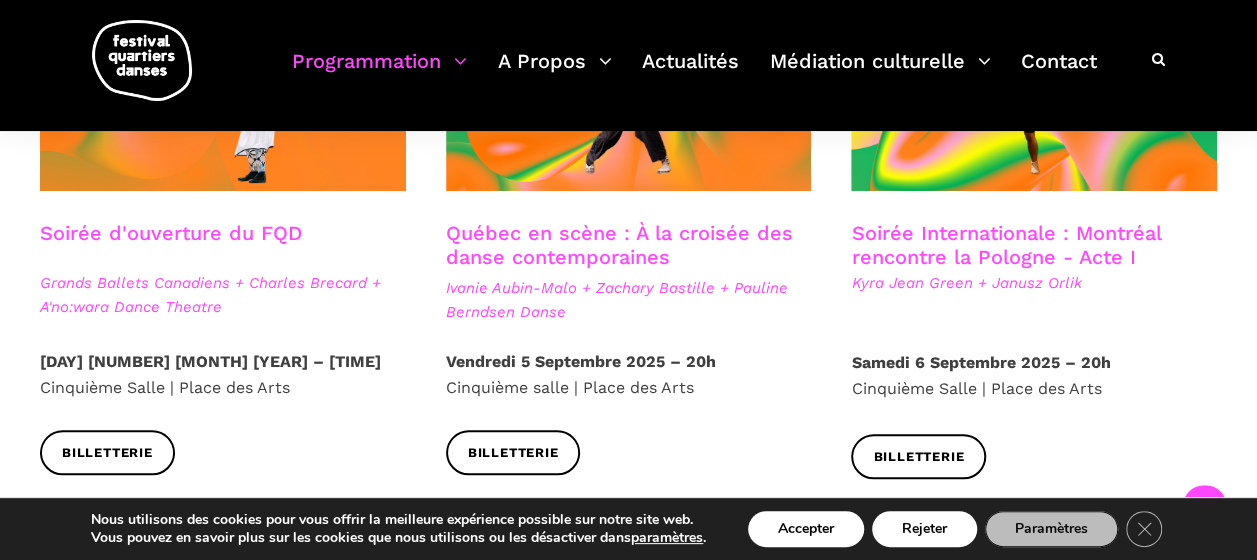 scroll, scrollTop: 685, scrollLeft: 0, axis: vertical 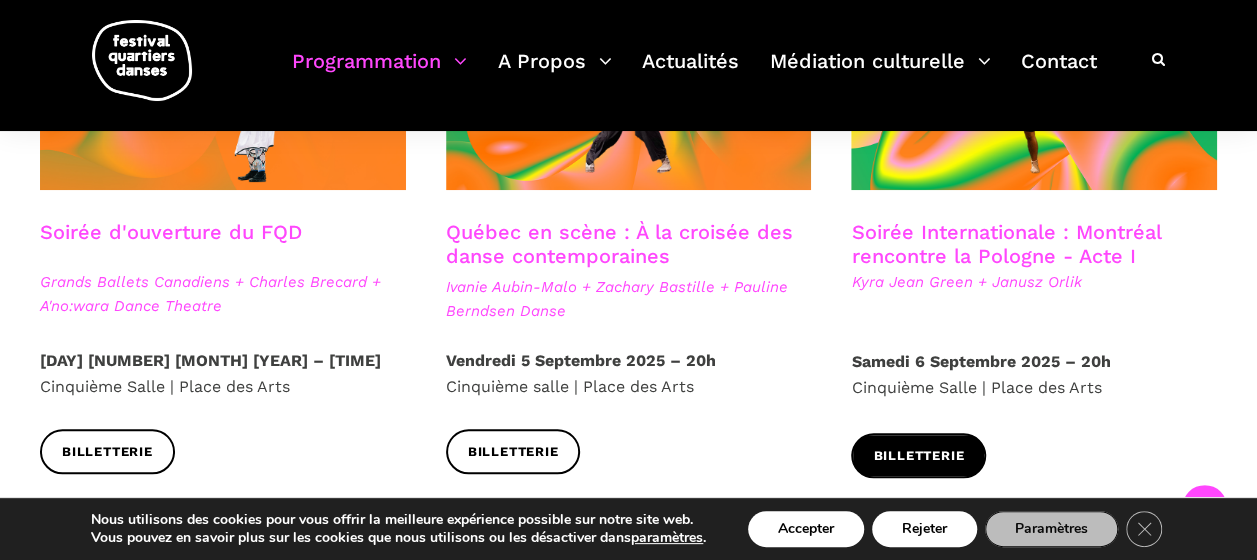 click on "Billetterie" at bounding box center (918, 456) 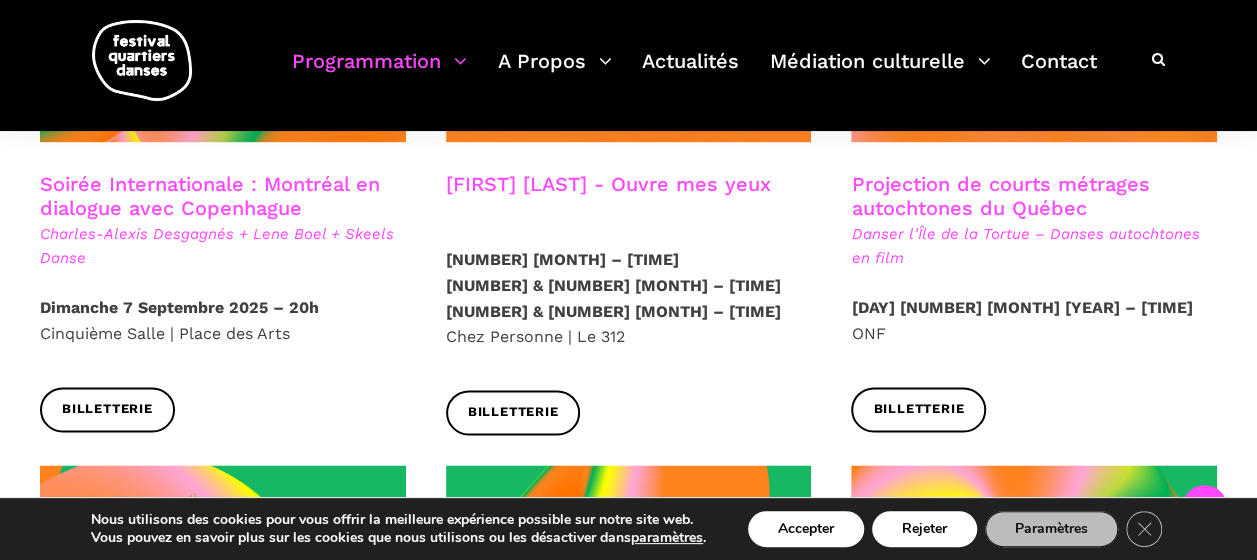 scroll, scrollTop: 1340, scrollLeft: 0, axis: vertical 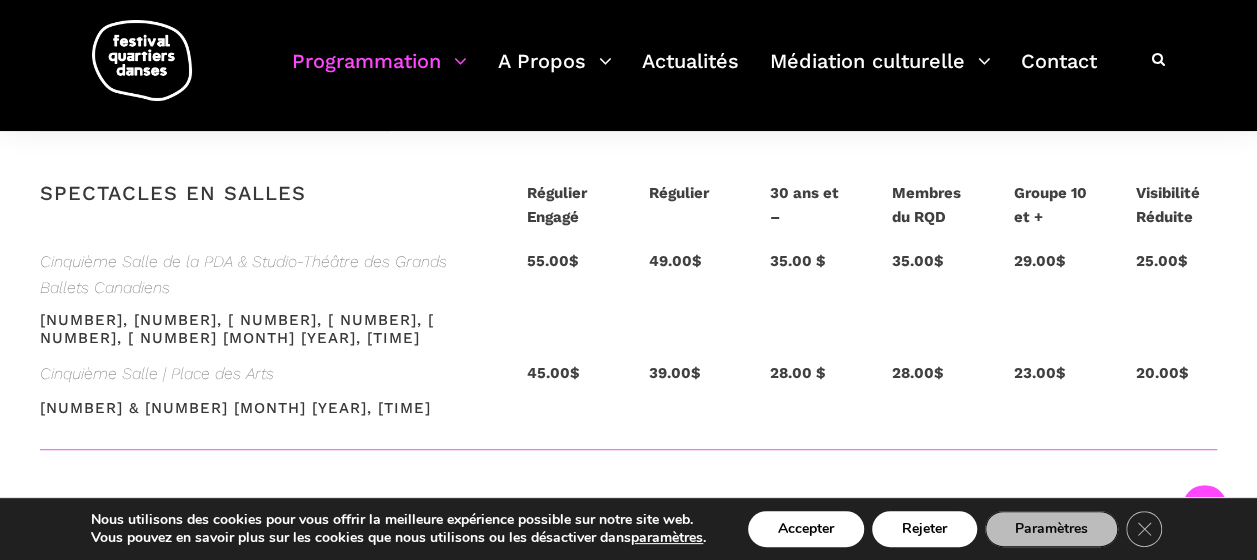 click on "Cinquième Salle de la PDA & Studio-Théâtre des Grands Ballets Canadiens" at bounding box center [263, 274] 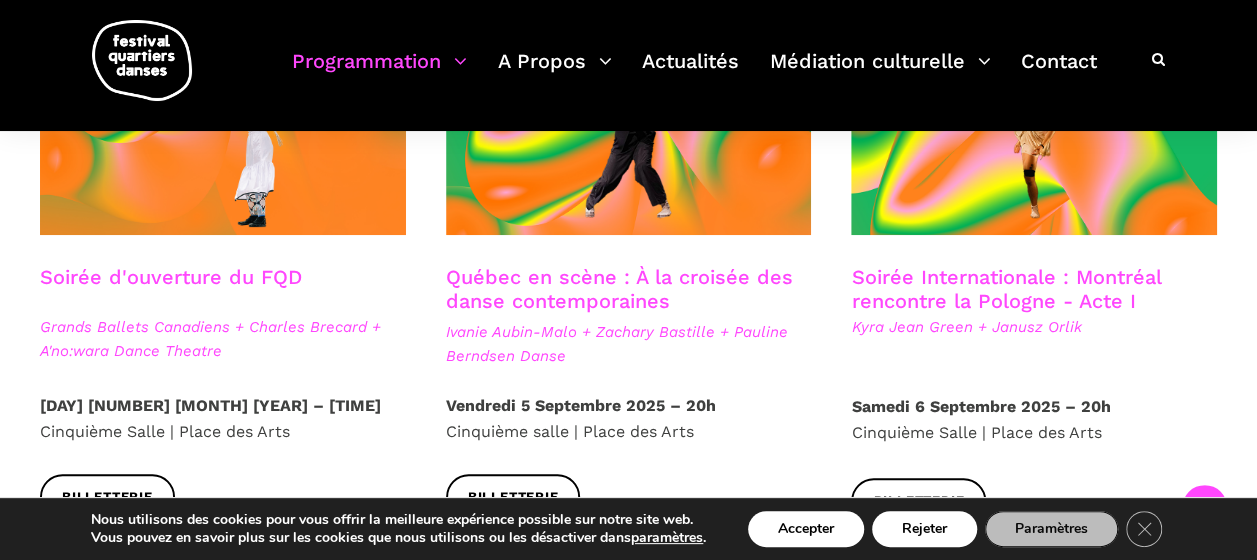 scroll, scrollTop: 641, scrollLeft: 0, axis: vertical 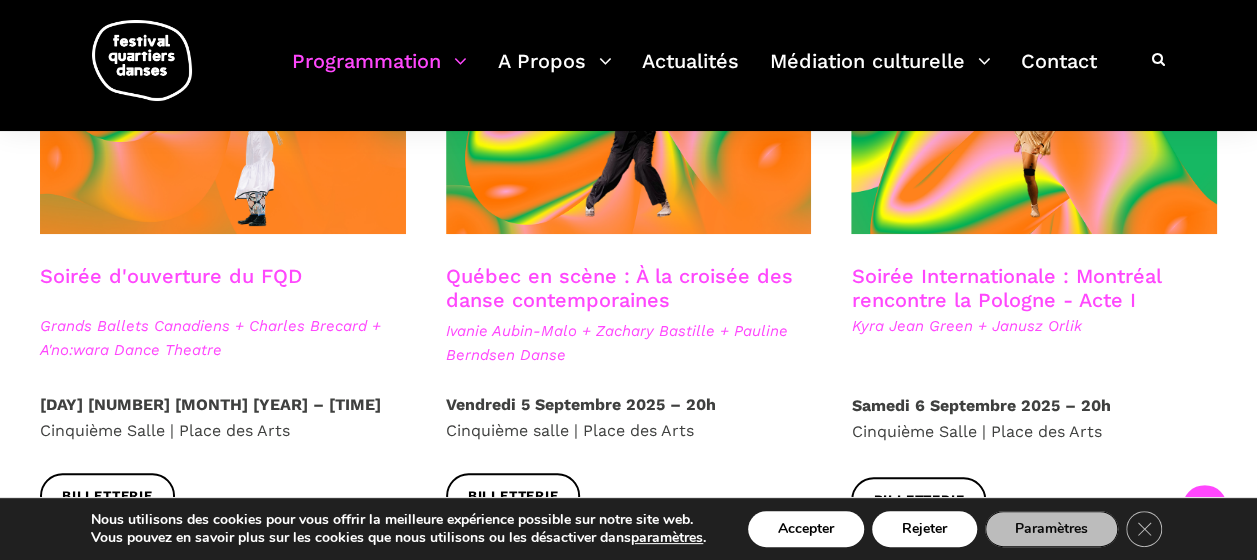 click on "Soirée Internationale : Montréal rencontre la Pologne - Acte I [FIRST] [LAST] + [FIRST] [LAST]" at bounding box center (1034, 328) 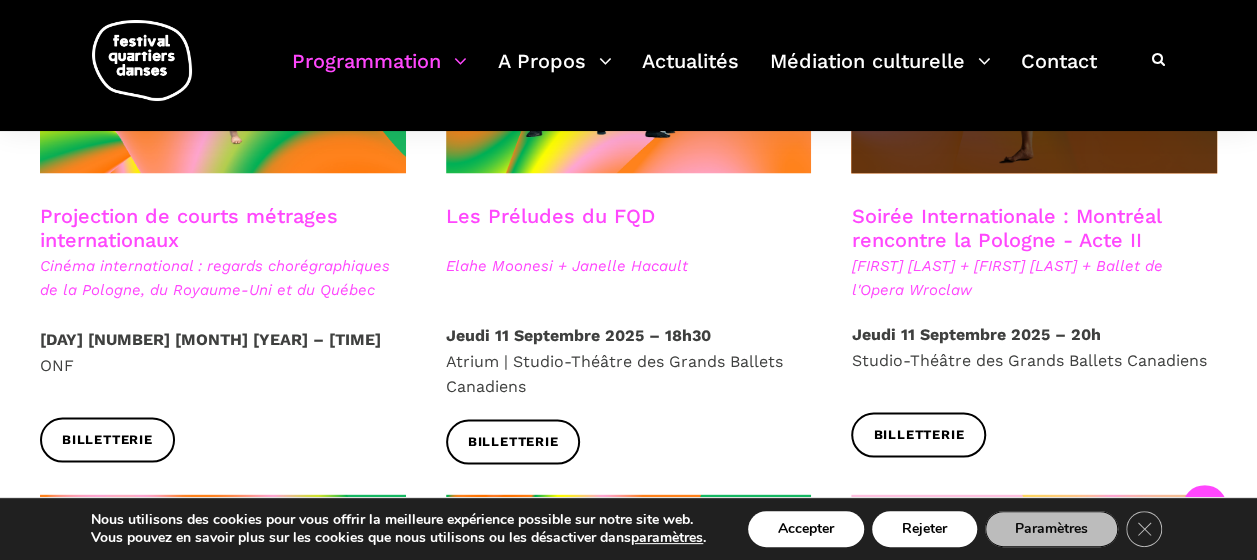 scroll, scrollTop: 1846, scrollLeft: 0, axis: vertical 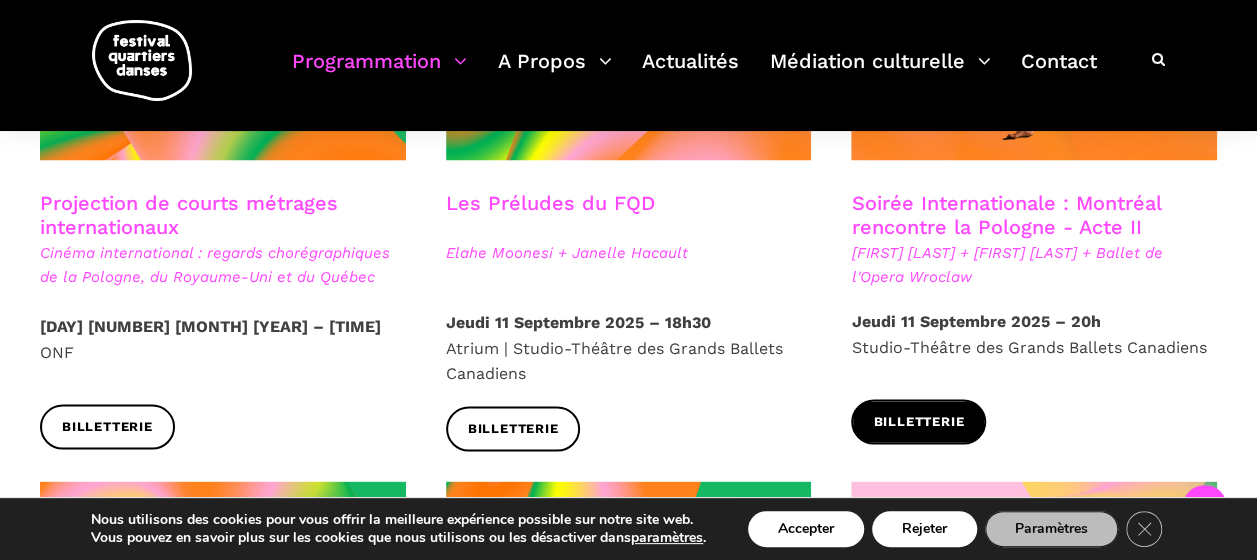 click on "Billetterie" at bounding box center (918, 421) 